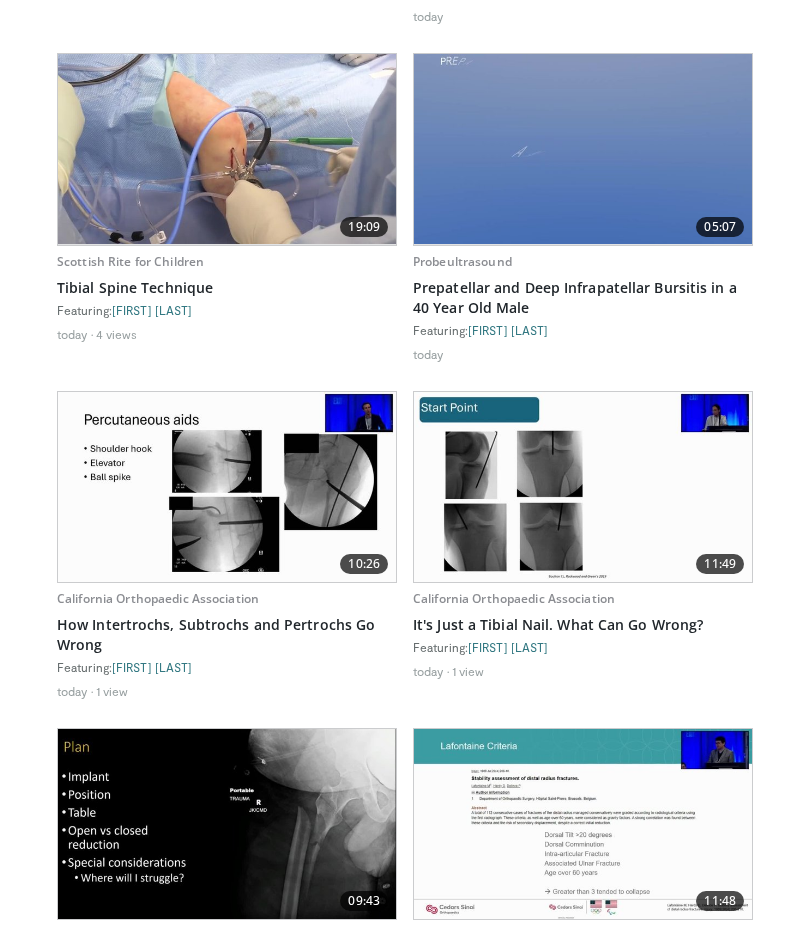 scroll, scrollTop: 1447, scrollLeft: 0, axis: vertical 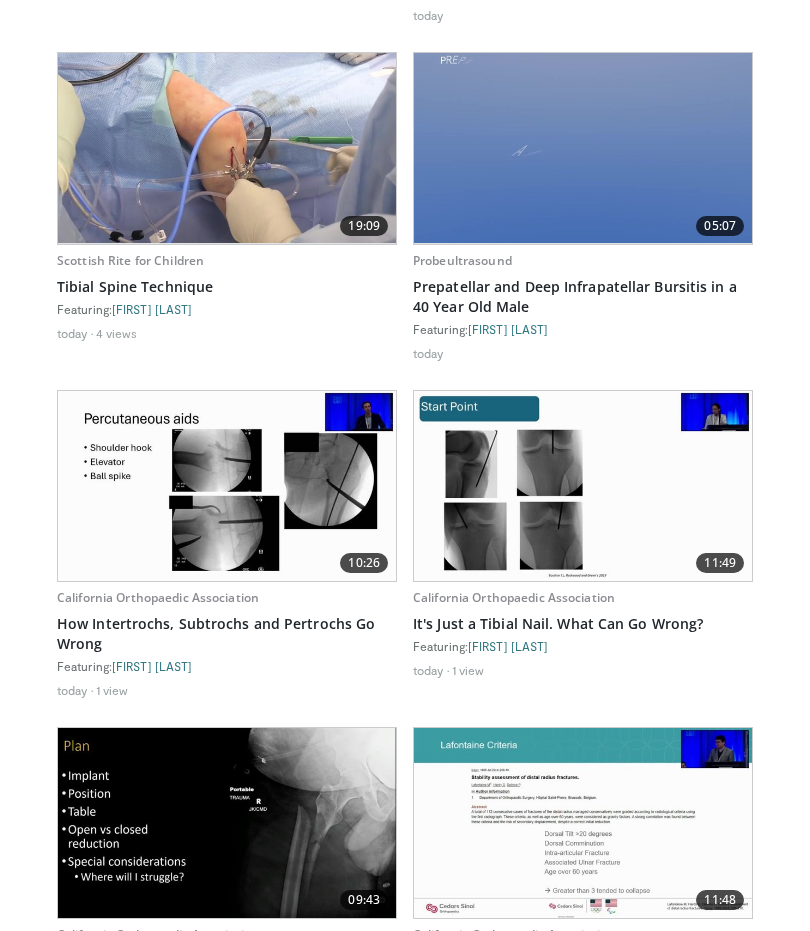 click on "How Intertrochs, Subtrochs and Pertrochs Go Wrong" at bounding box center [227, 635] 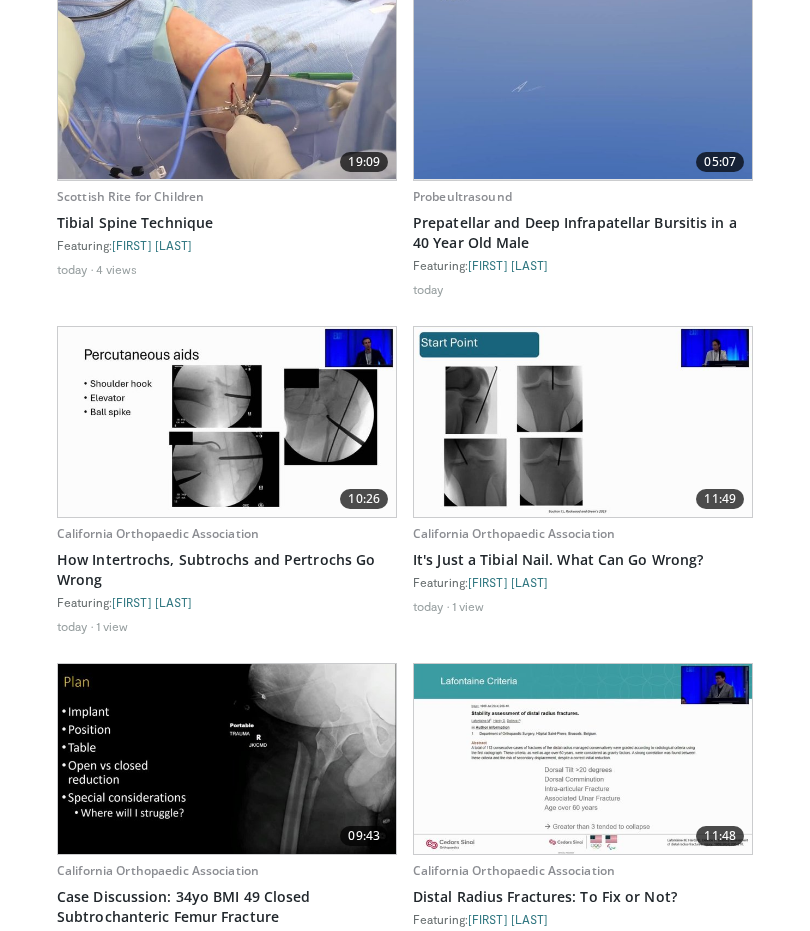click on "It's Just a Tibial Nail. What Can Go Wrong?" at bounding box center (583, 560) 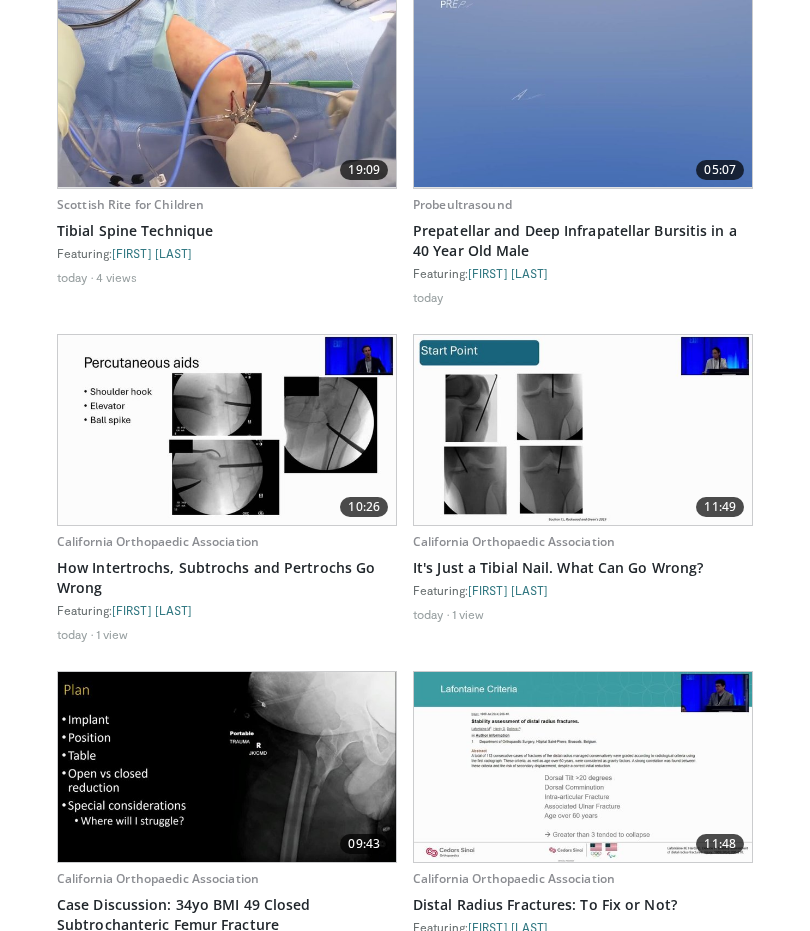 scroll, scrollTop: 1502, scrollLeft: 0, axis: vertical 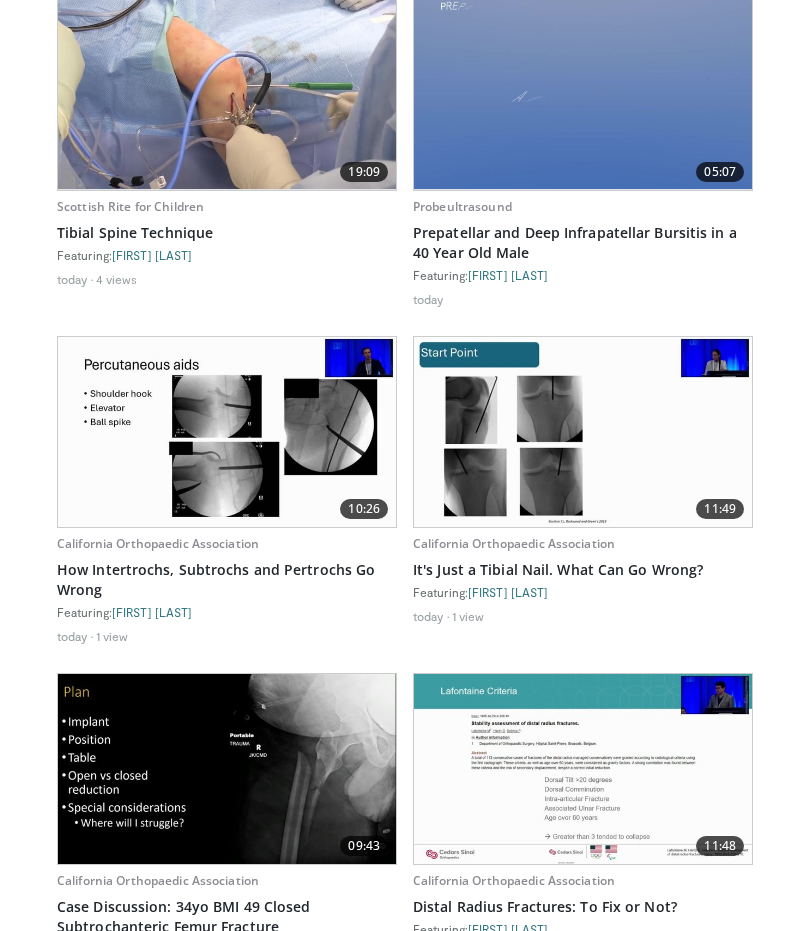 click on "Tibial Spine Technique" at bounding box center [227, 233] 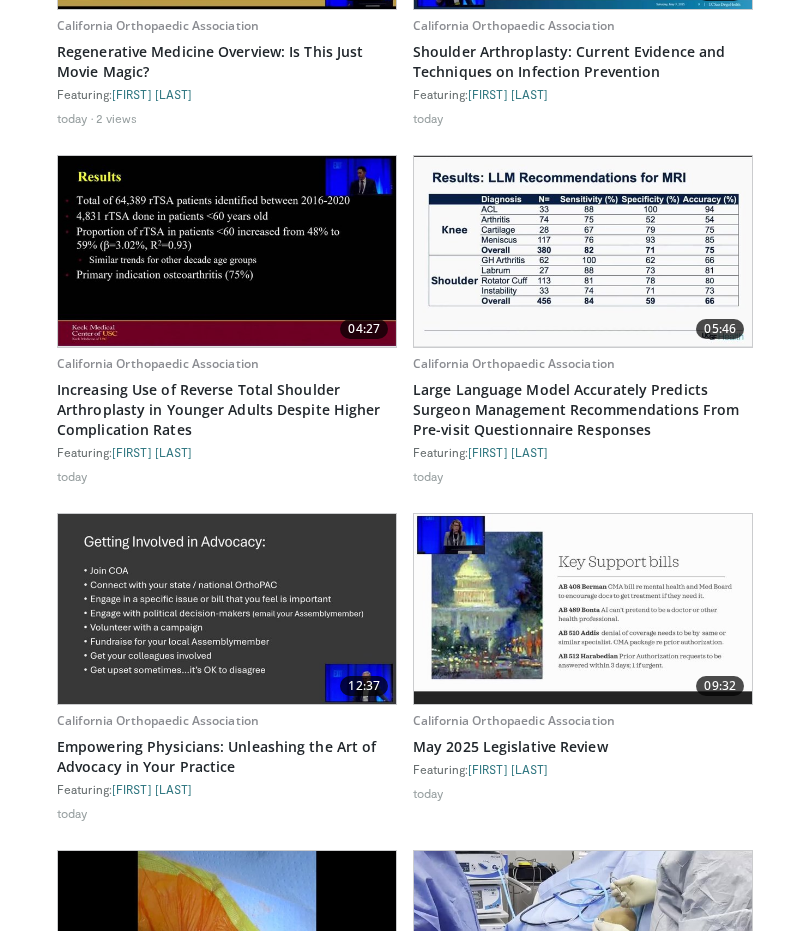 scroll, scrollTop: 4129, scrollLeft: 0, axis: vertical 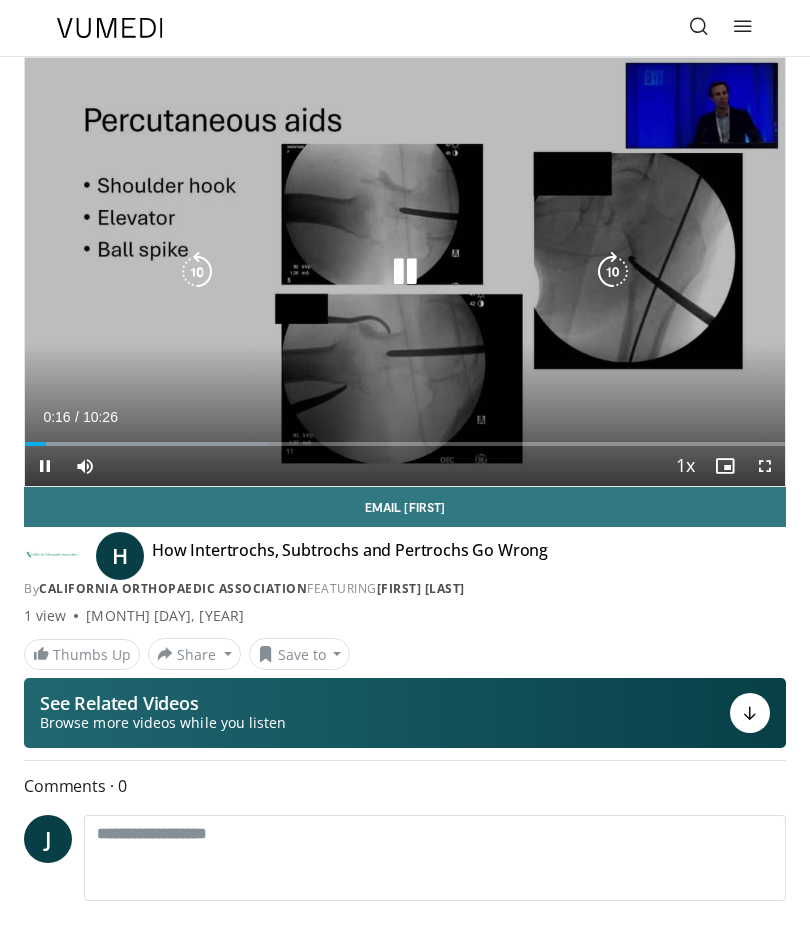 click at bounding box center [405, 272] 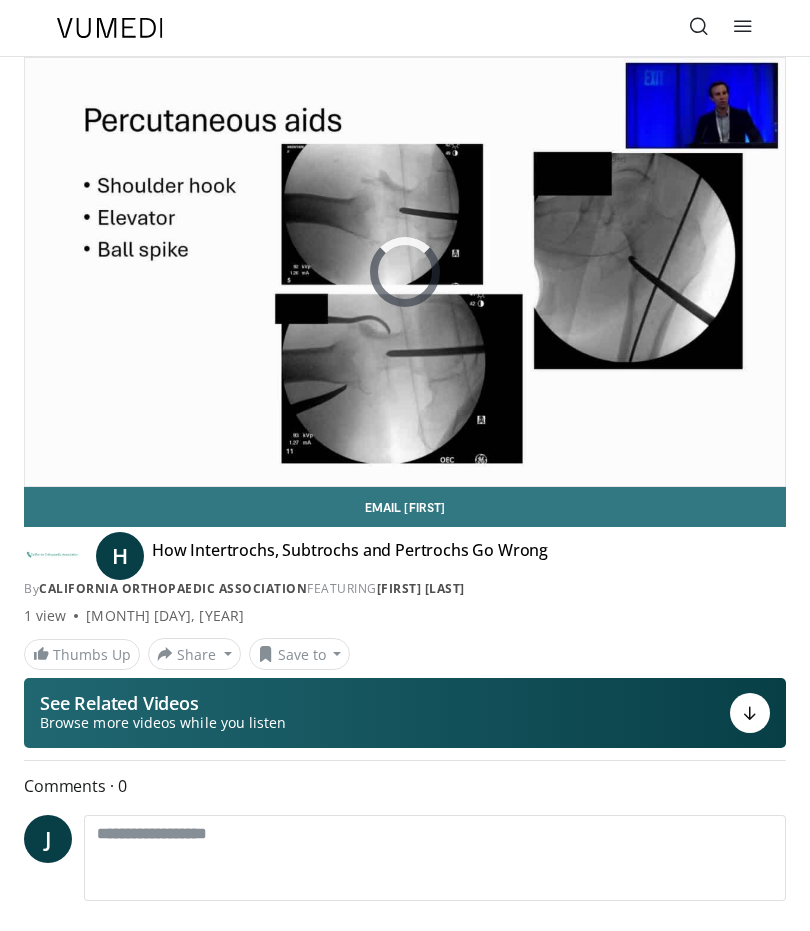 click on "**********" at bounding box center [405, 1737] 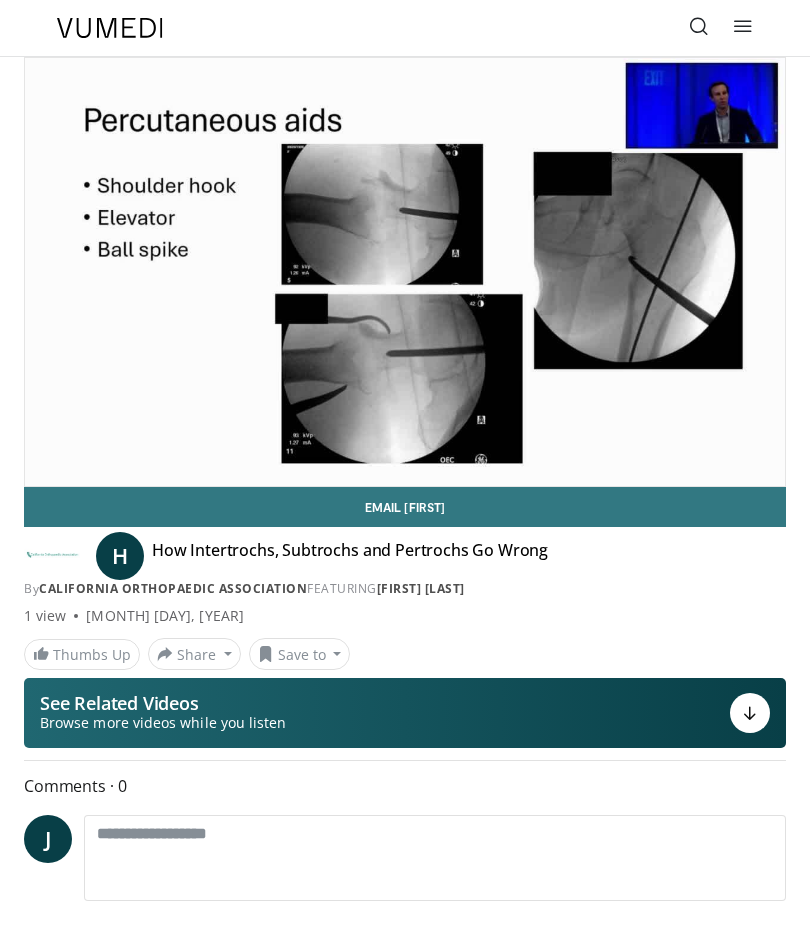 click at bounding box center [405, 272] 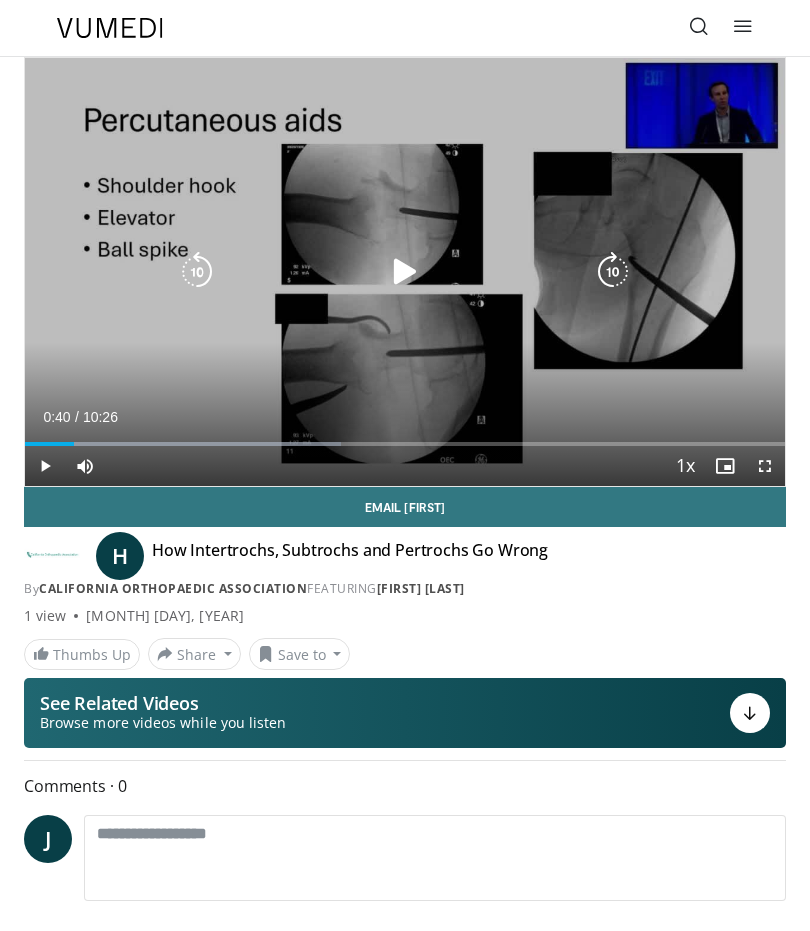 click at bounding box center [405, 272] 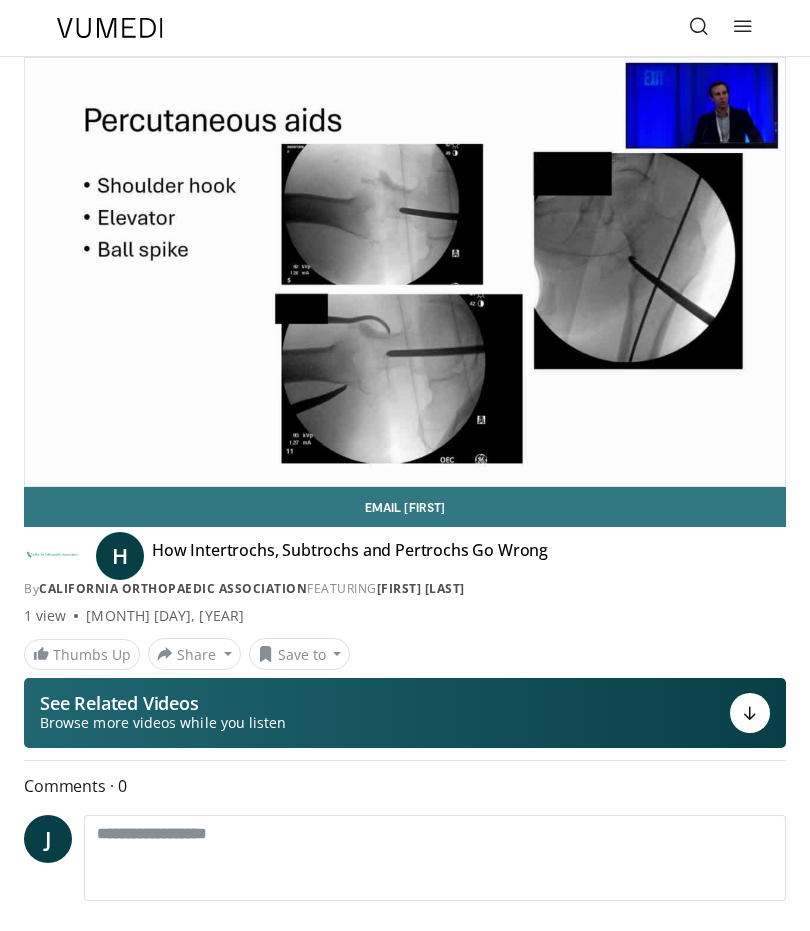 click on "**********" at bounding box center (405, 1737) 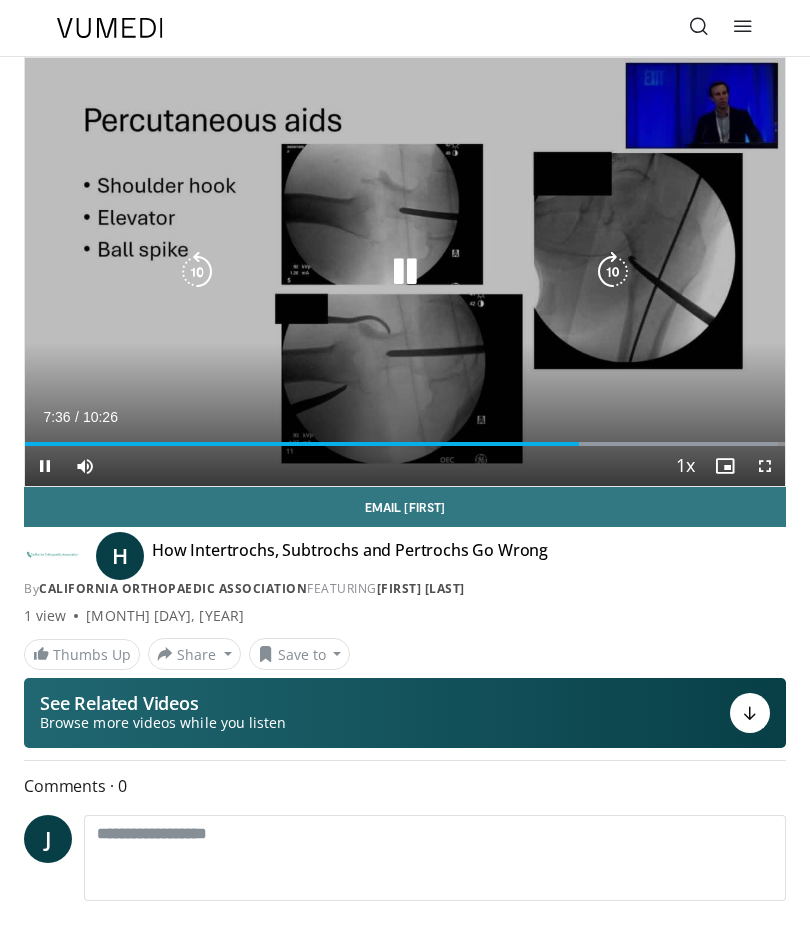 click at bounding box center [405, 272] 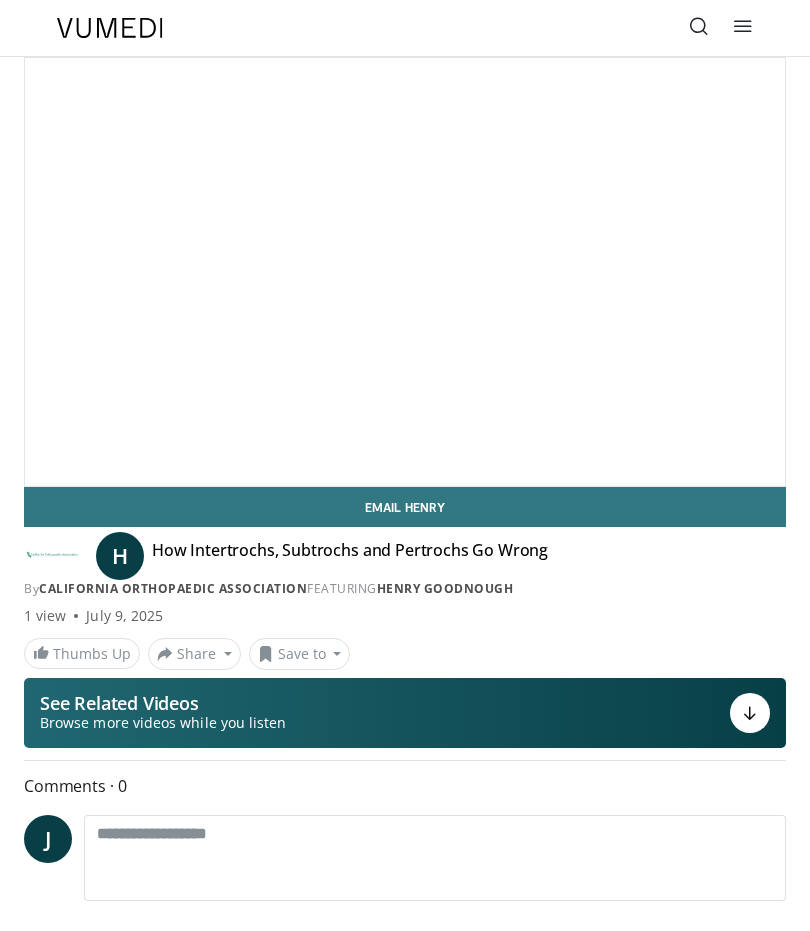 scroll, scrollTop: 0, scrollLeft: 0, axis: both 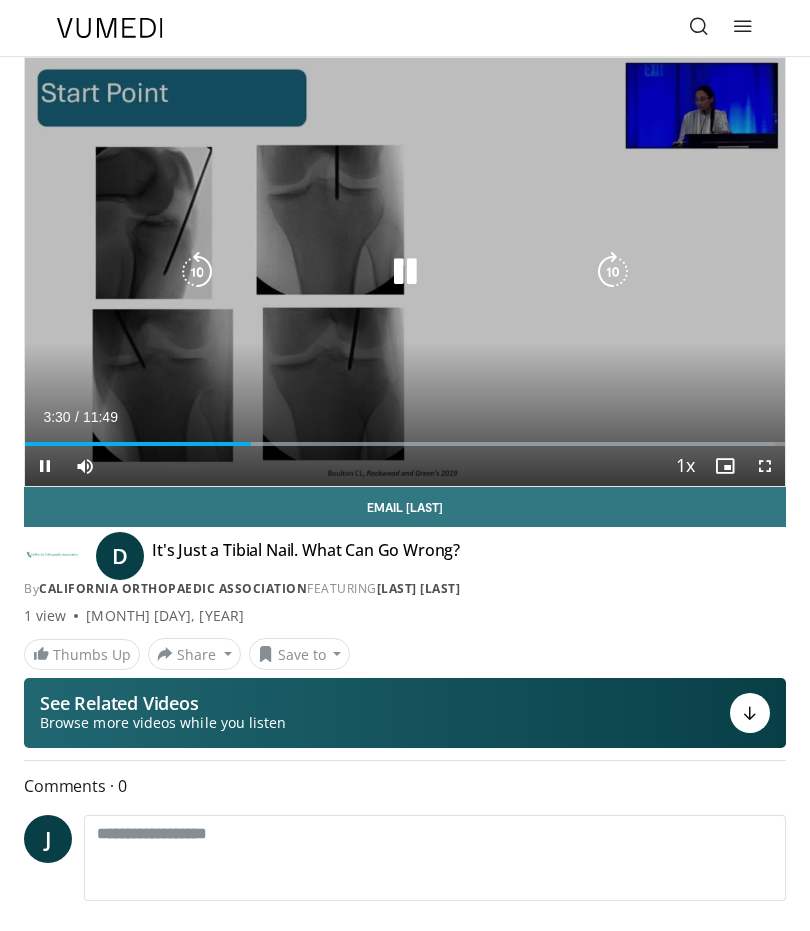 click at bounding box center (405, 272) 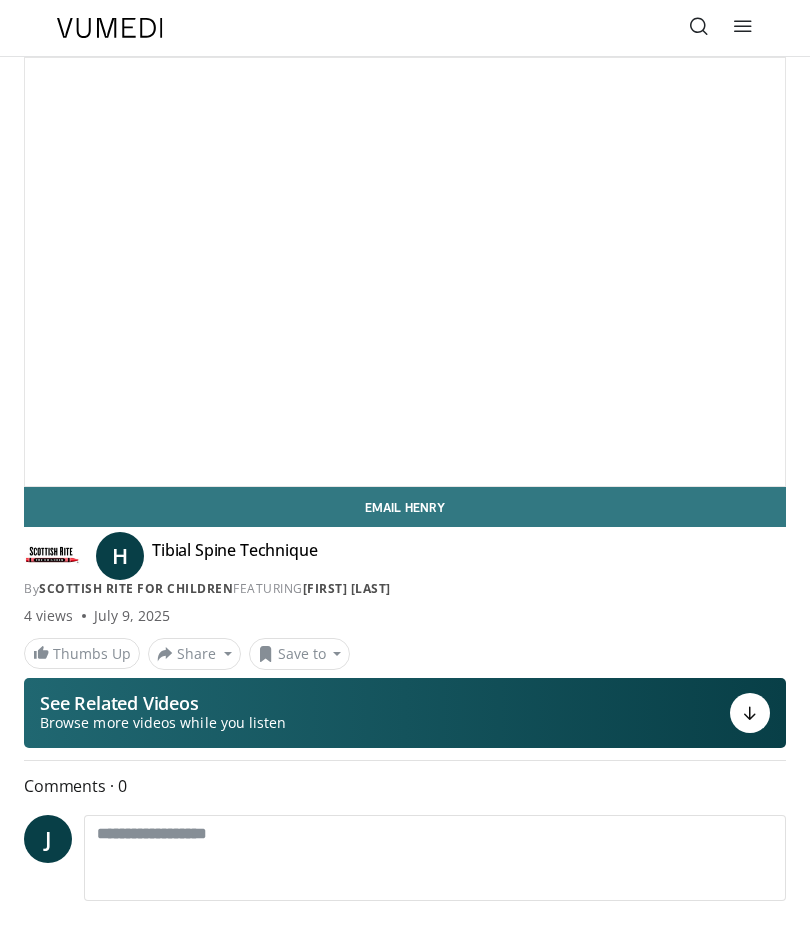 scroll, scrollTop: 0, scrollLeft: 0, axis: both 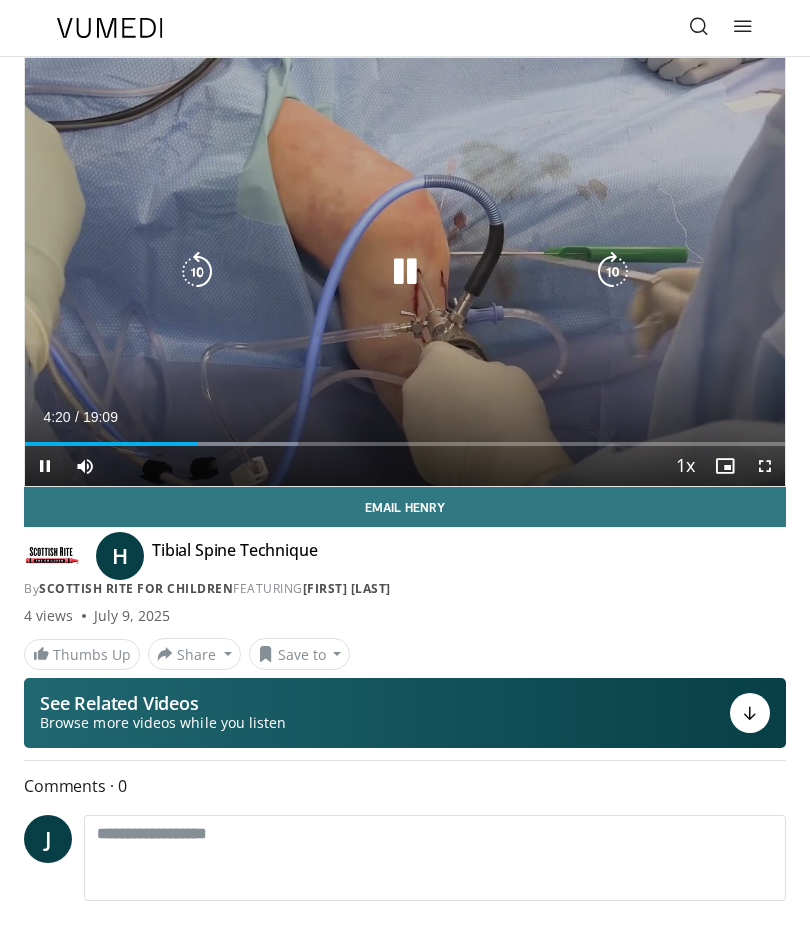 click at bounding box center (111, 444) 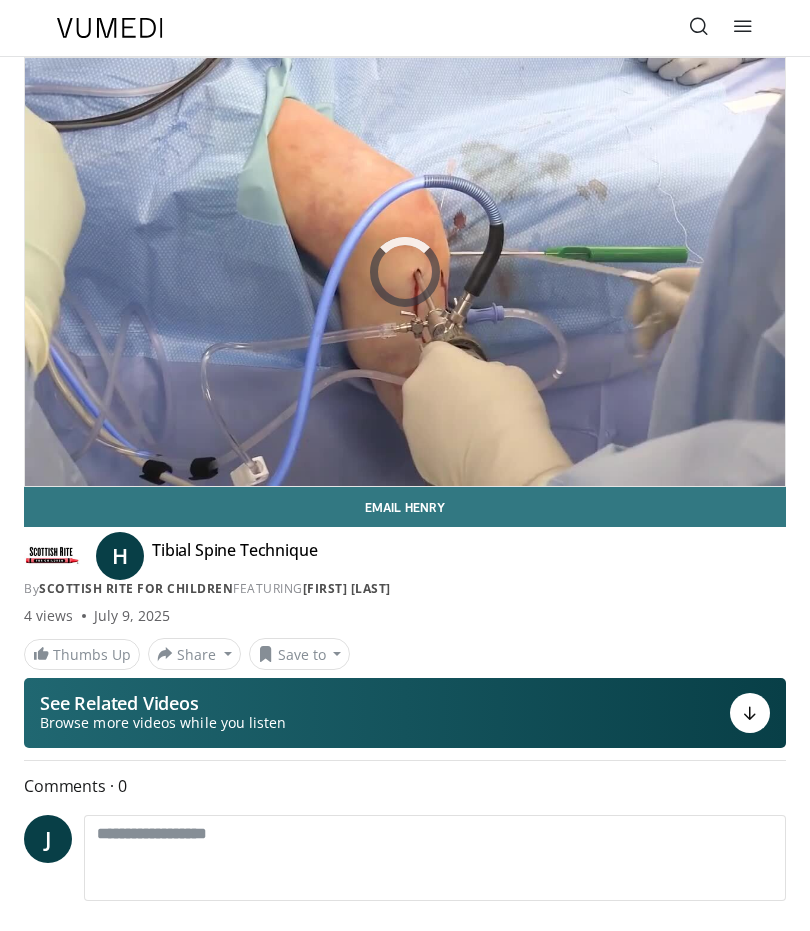 click on "10 seconds
Tap to unmute" at bounding box center (405, 272) 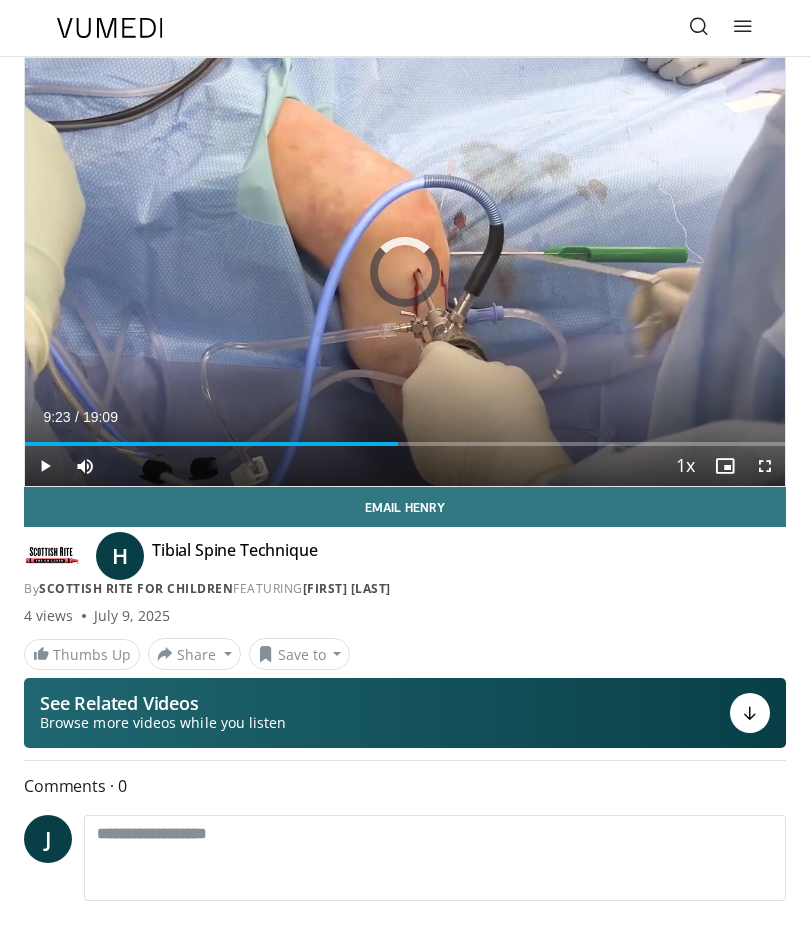 click on "Loaded :  49.02%" at bounding box center (405, 444) 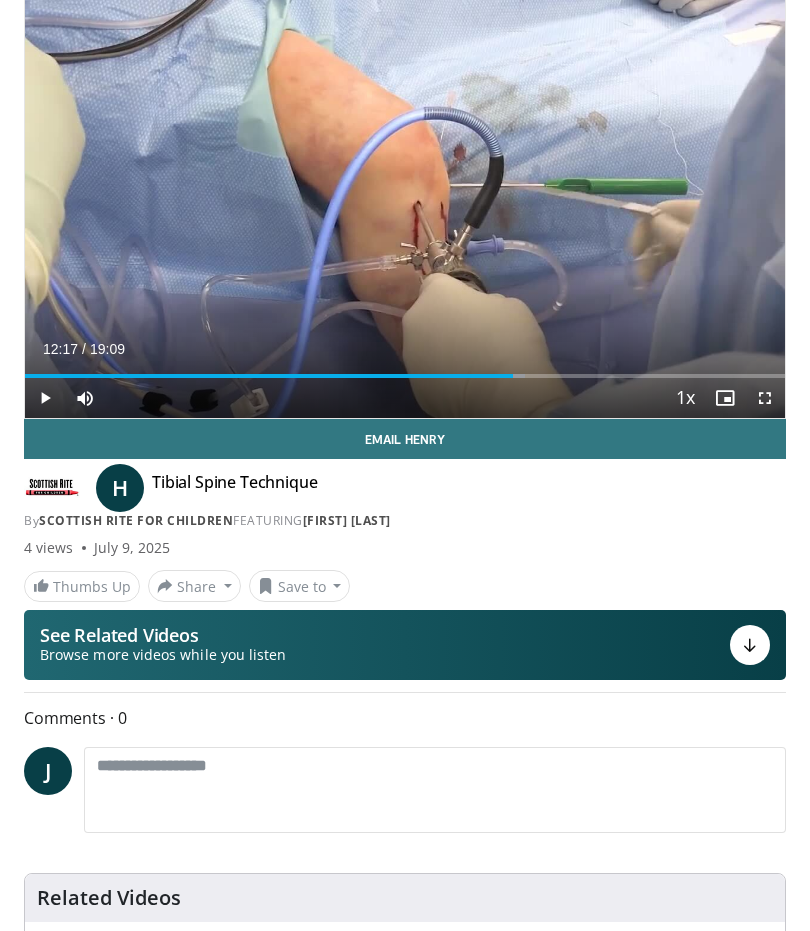 scroll, scrollTop: 0, scrollLeft: 0, axis: both 